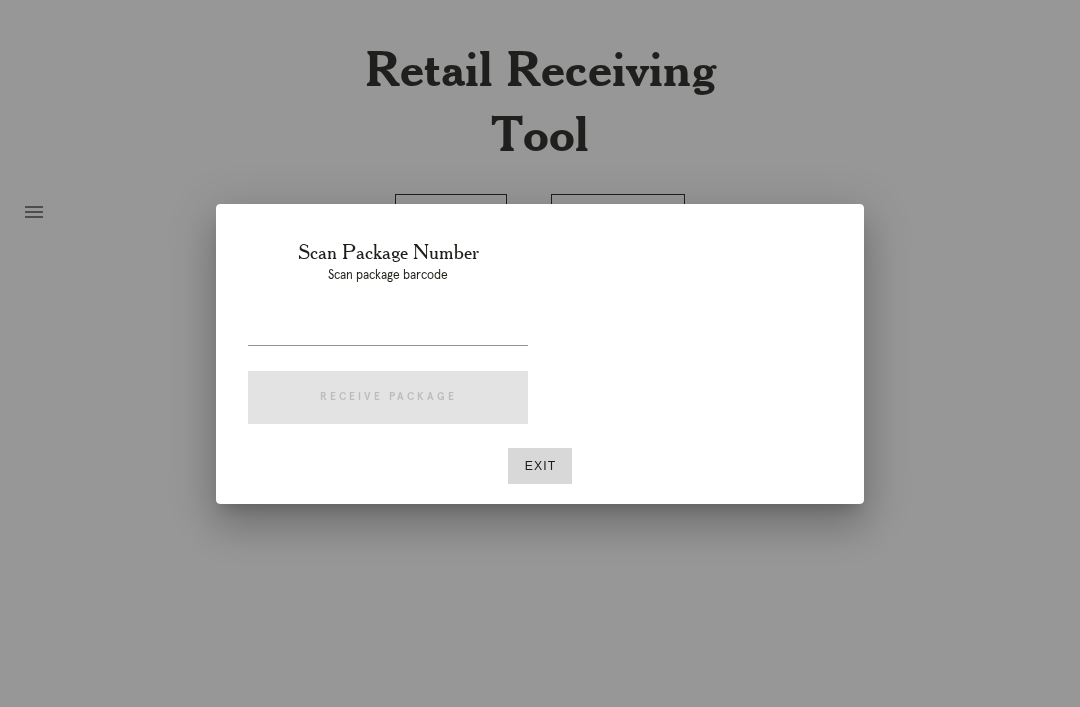 scroll, scrollTop: 121, scrollLeft: 26, axis: both 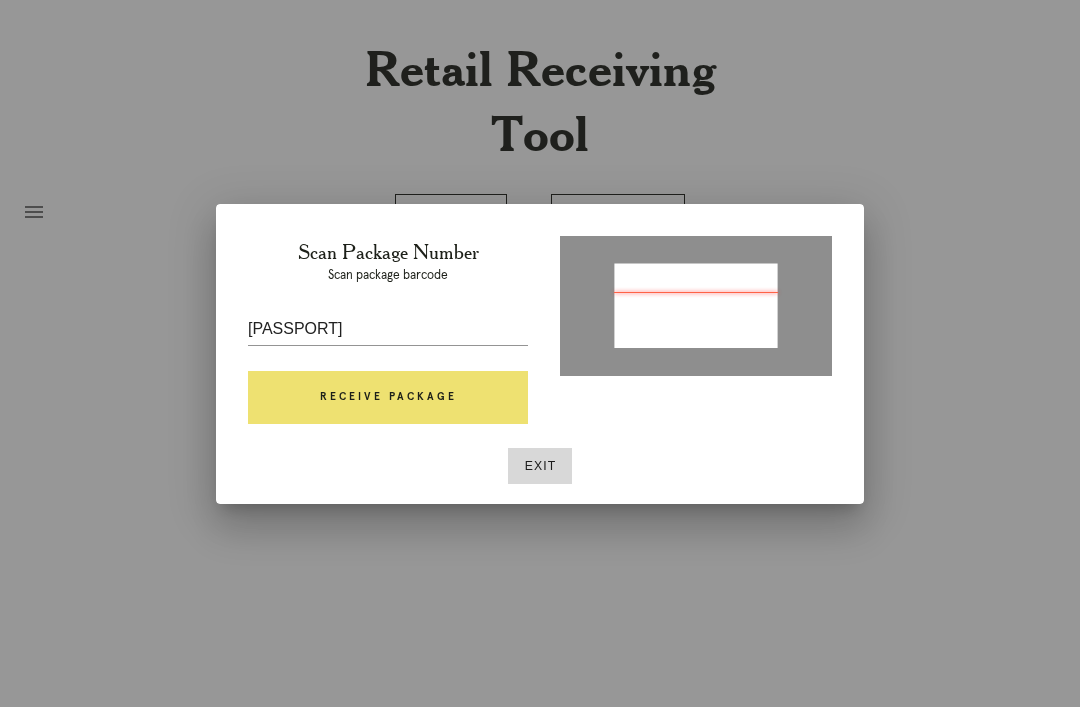 click on "Receive Package" at bounding box center (388, 398) 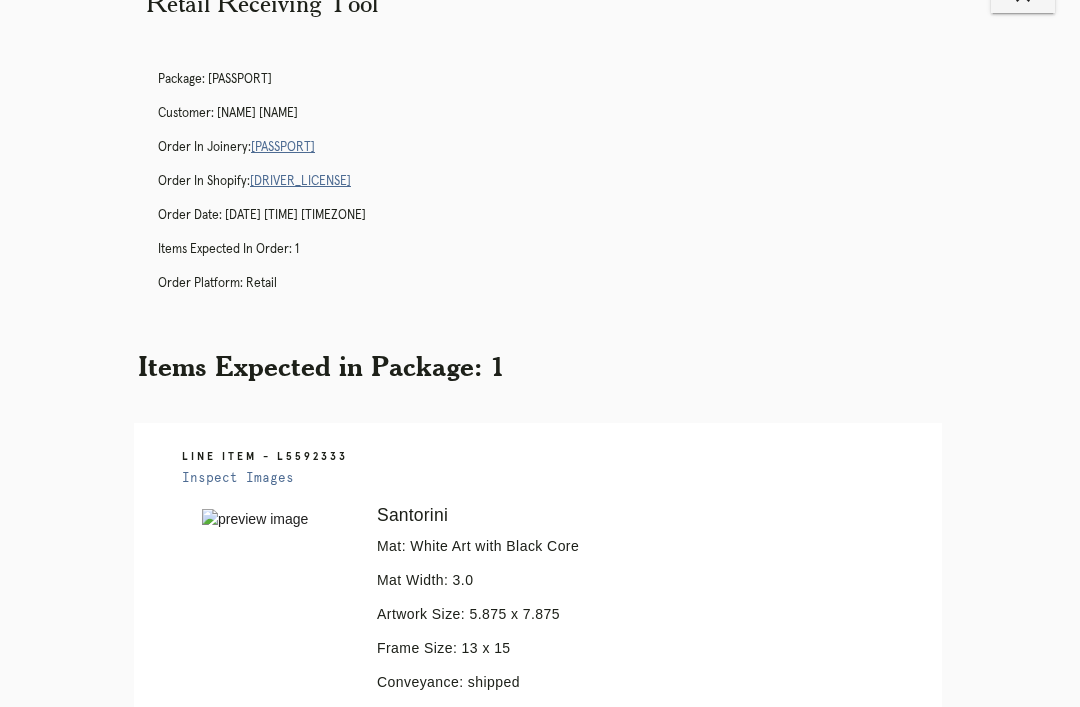scroll, scrollTop: 0, scrollLeft: 0, axis: both 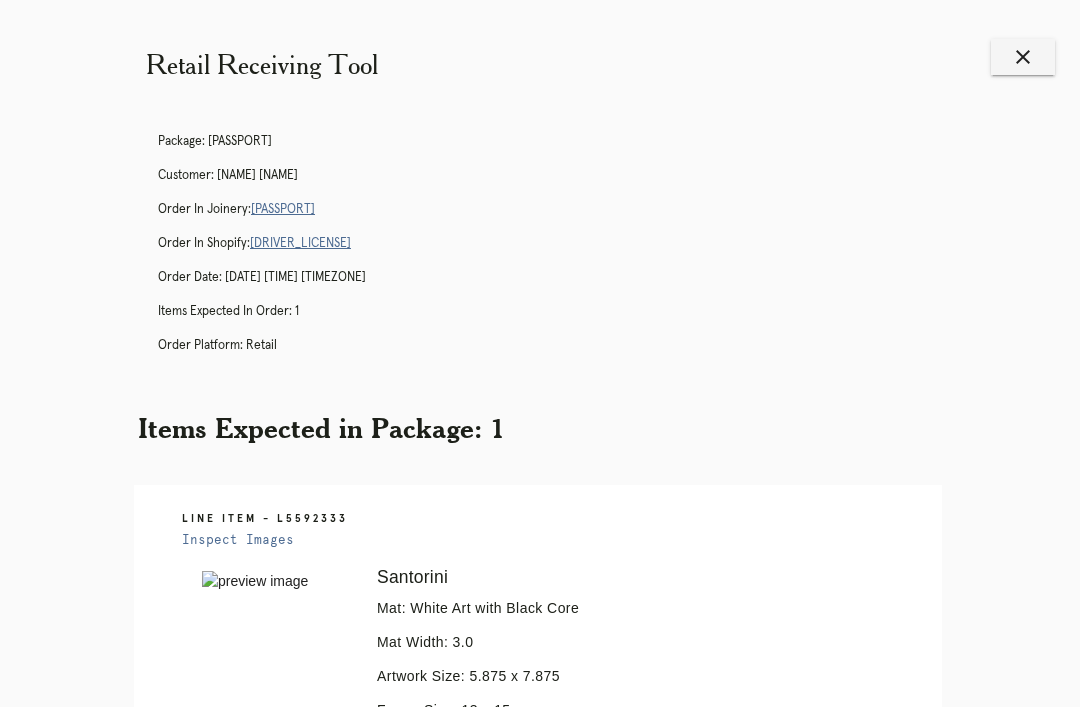 click on "R761905795" at bounding box center [283, 209] 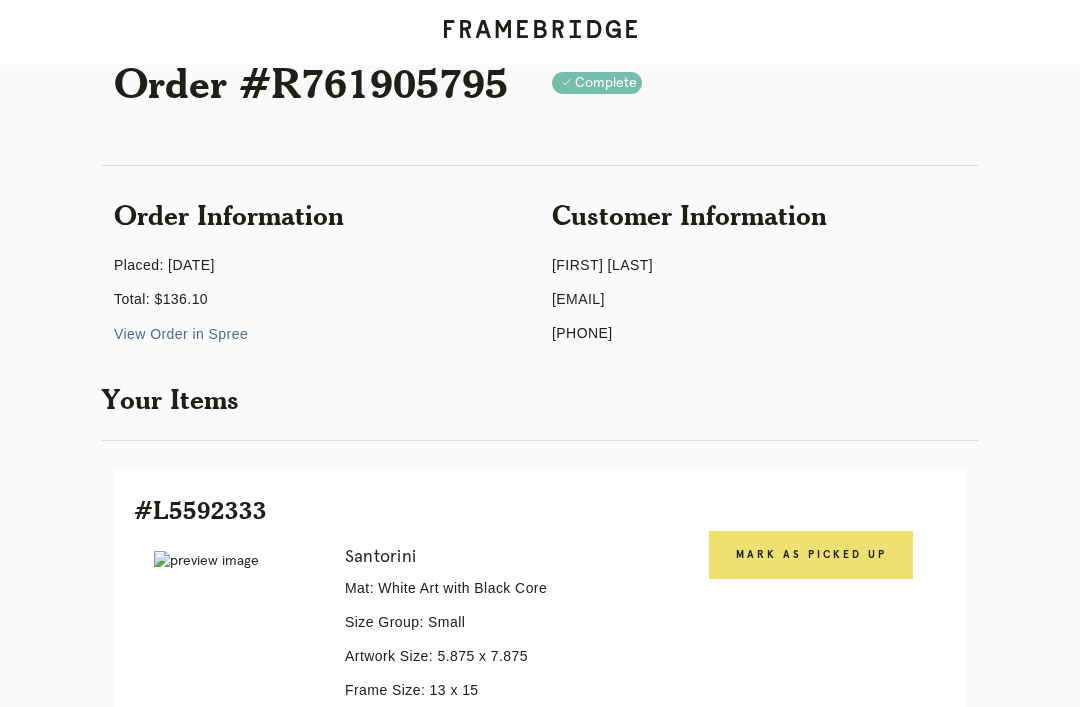 scroll, scrollTop: 446, scrollLeft: 0, axis: vertical 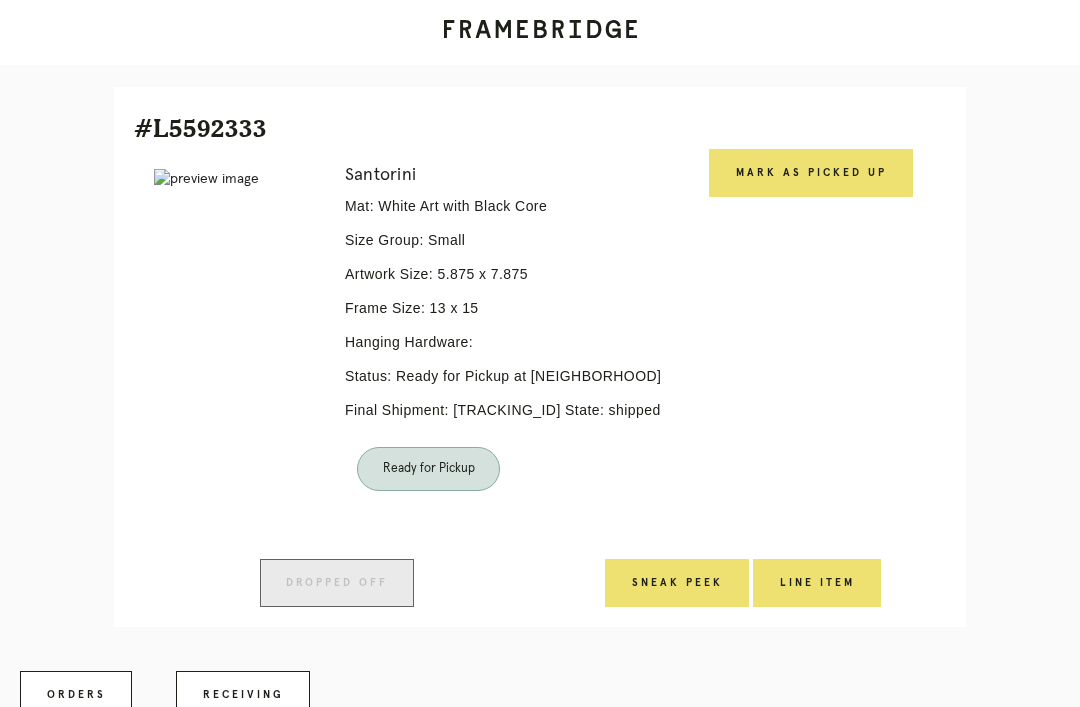 click on "Mark as Picked Up" at bounding box center [811, 173] 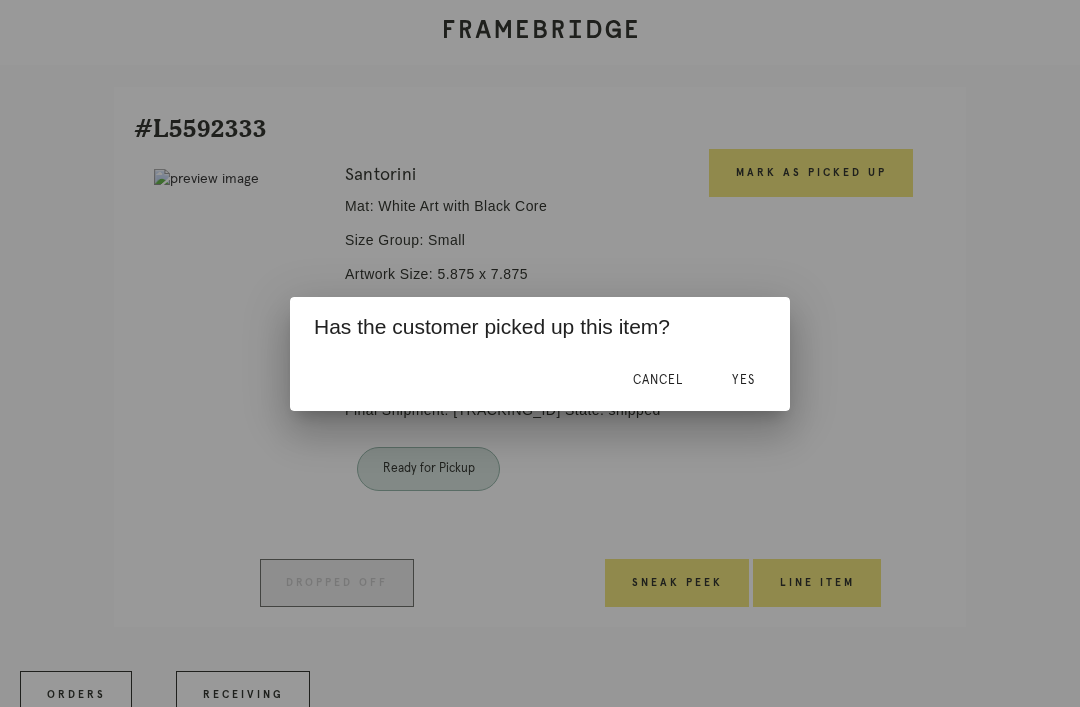 click on "Yes" at bounding box center [658, 380] 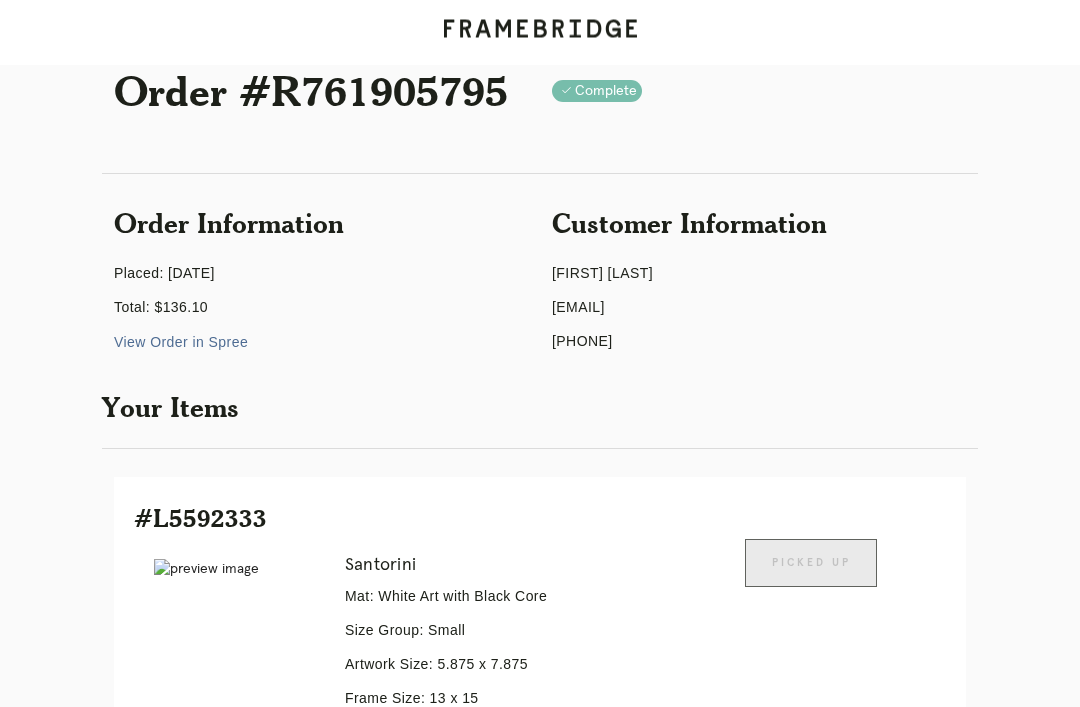 scroll, scrollTop: 56, scrollLeft: 0, axis: vertical 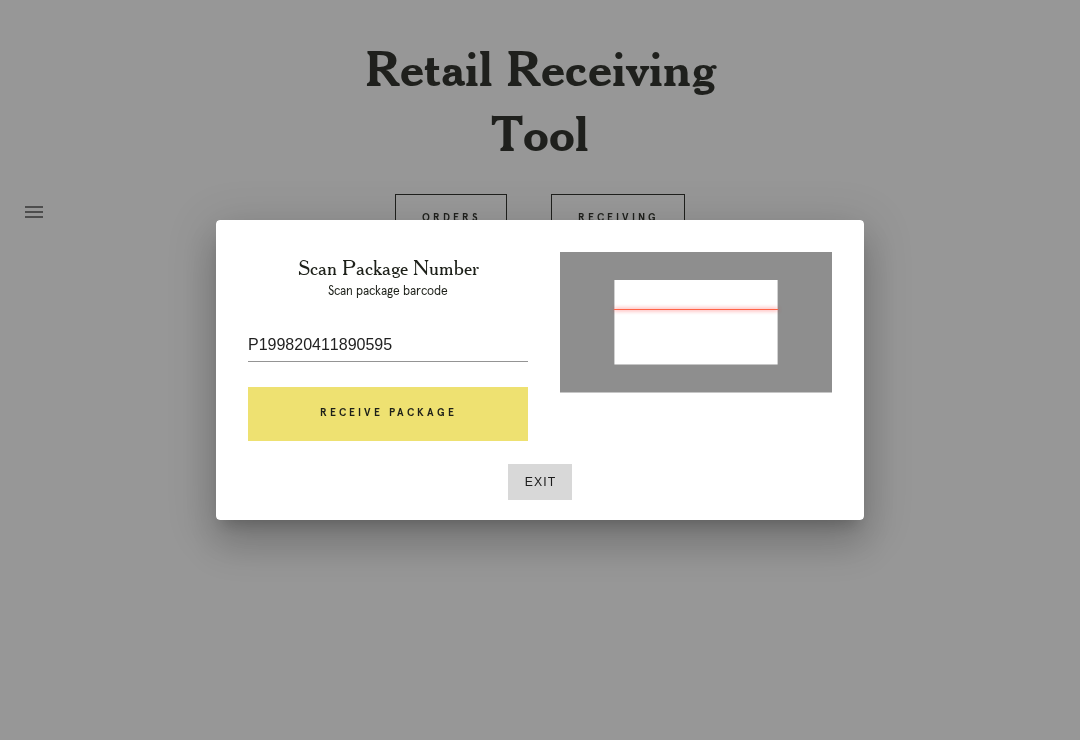 click on "Receive Package" at bounding box center [388, 414] 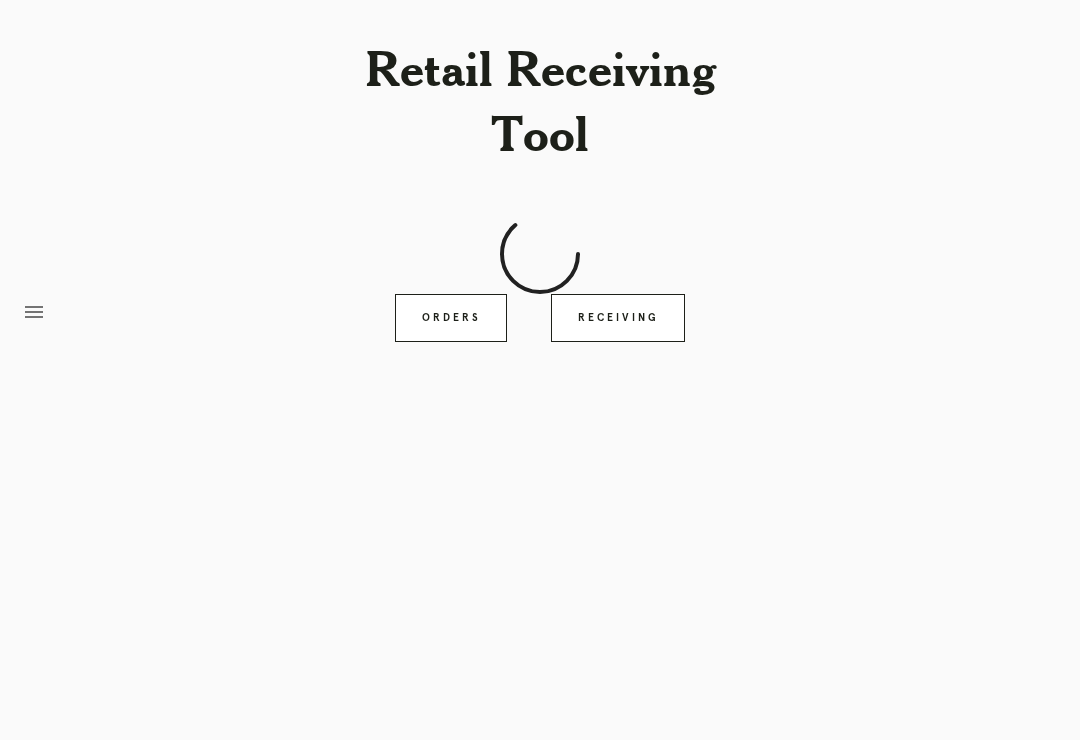click on "Retail Receiving Tool
menu
Orders
Receiving
Logged in as:   angela.dizon@framebridge.com   Park Slope
Logout" at bounding box center (540, 370) 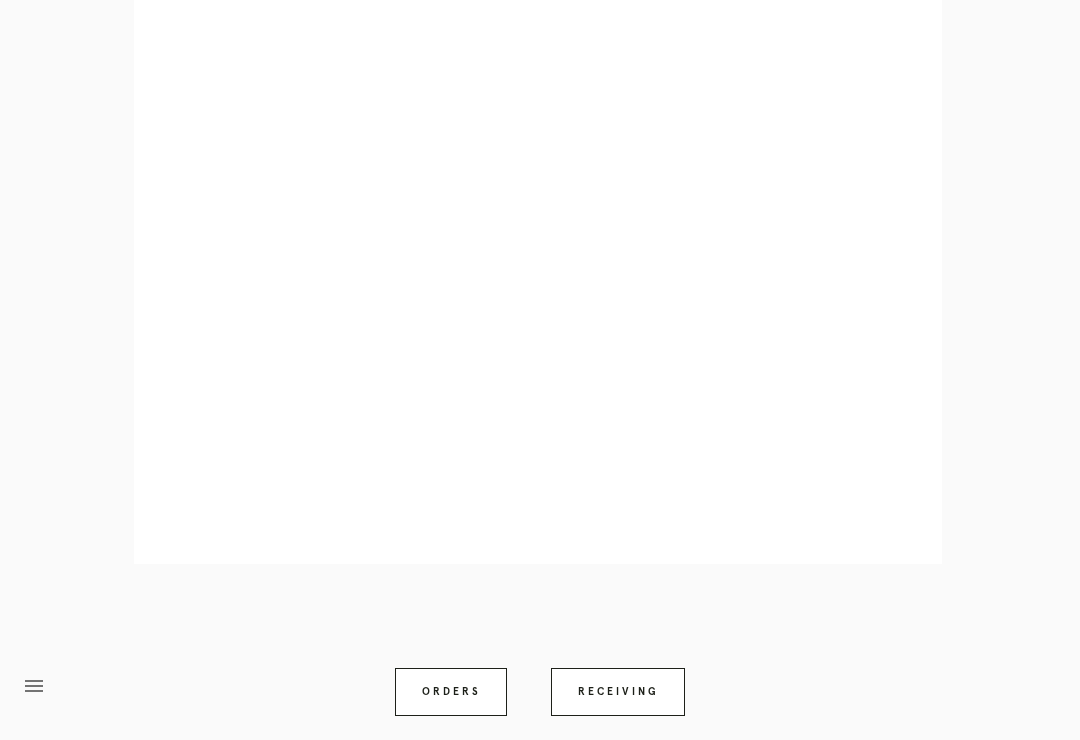 scroll, scrollTop: 1012, scrollLeft: 0, axis: vertical 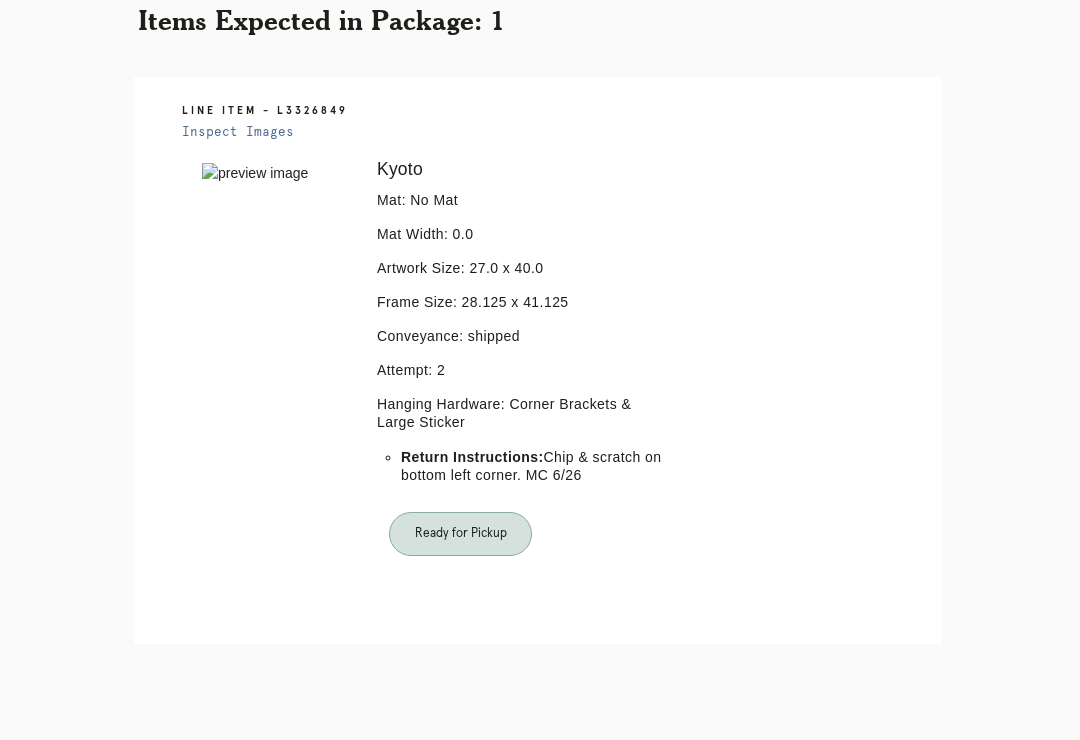 click on "Orders" at bounding box center (451, 772) 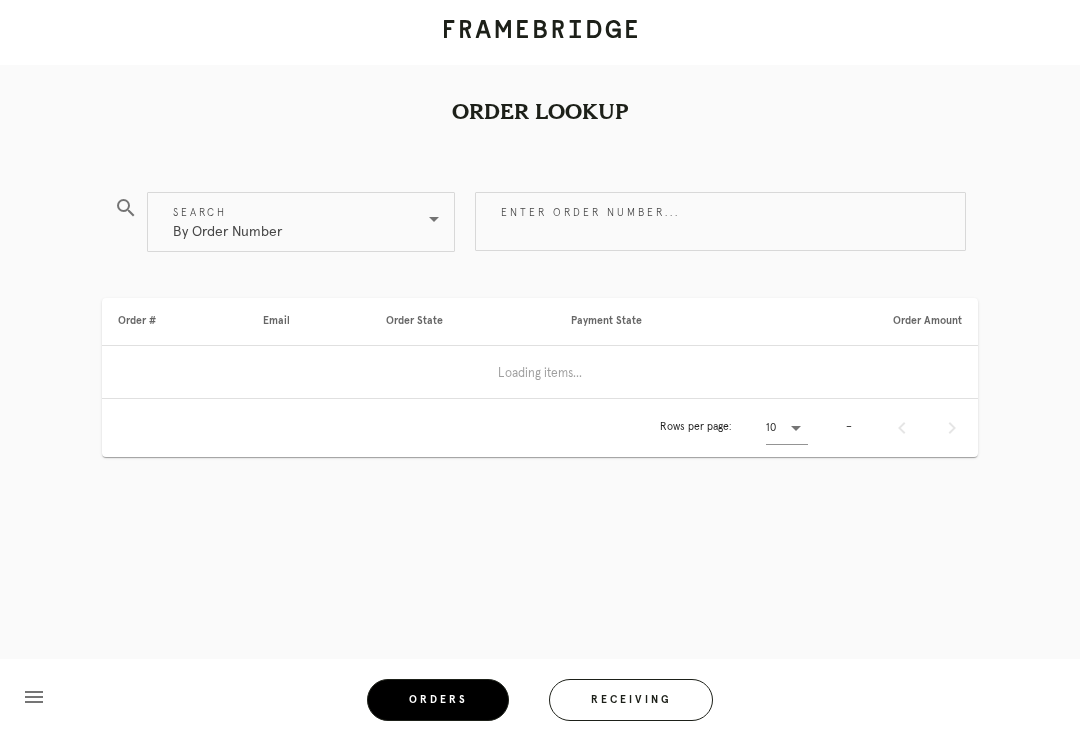scroll, scrollTop: 0, scrollLeft: 0, axis: both 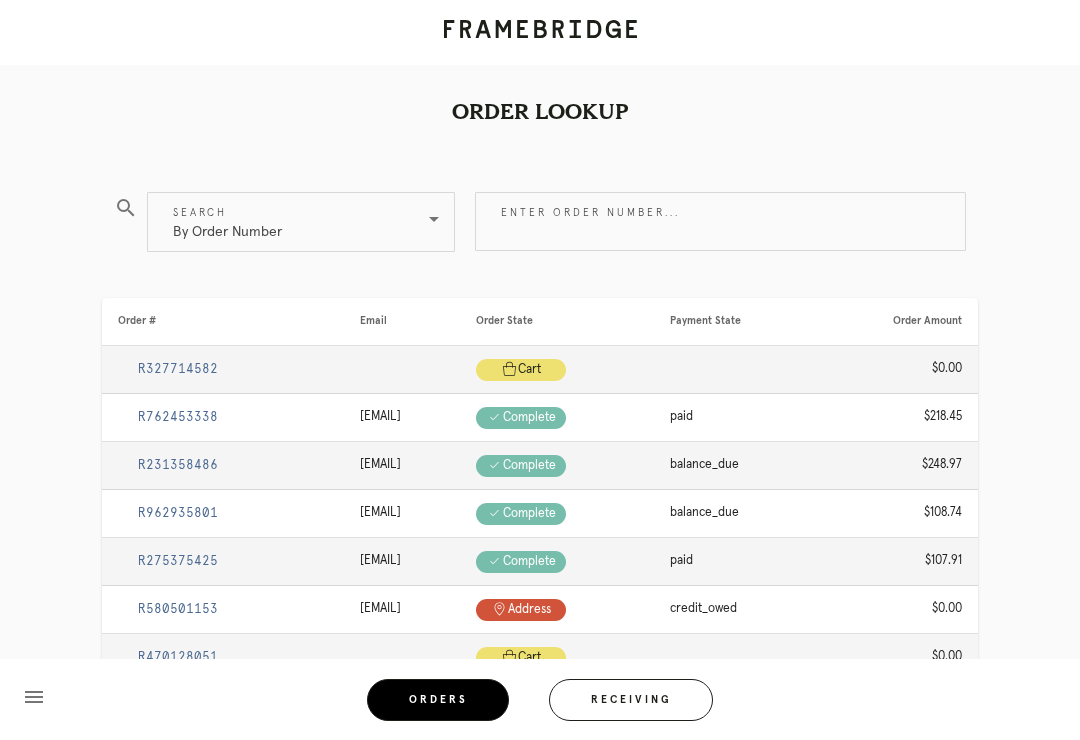 click on "Receiving" at bounding box center [631, 700] 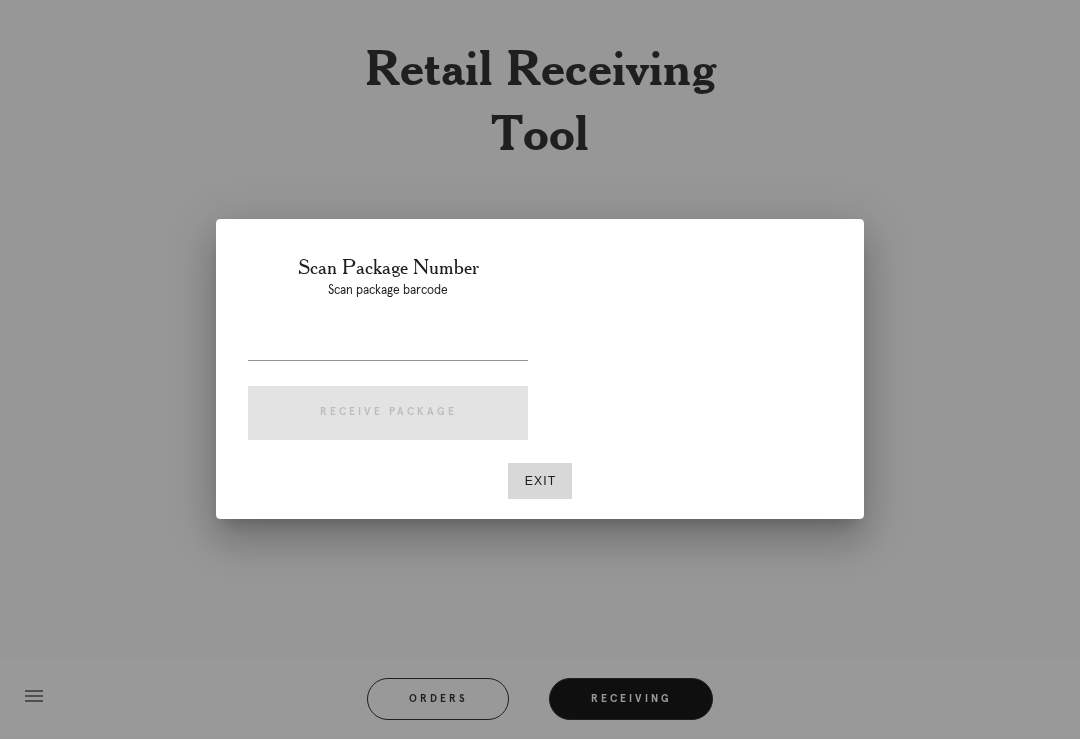 scroll, scrollTop: 31, scrollLeft: 0, axis: vertical 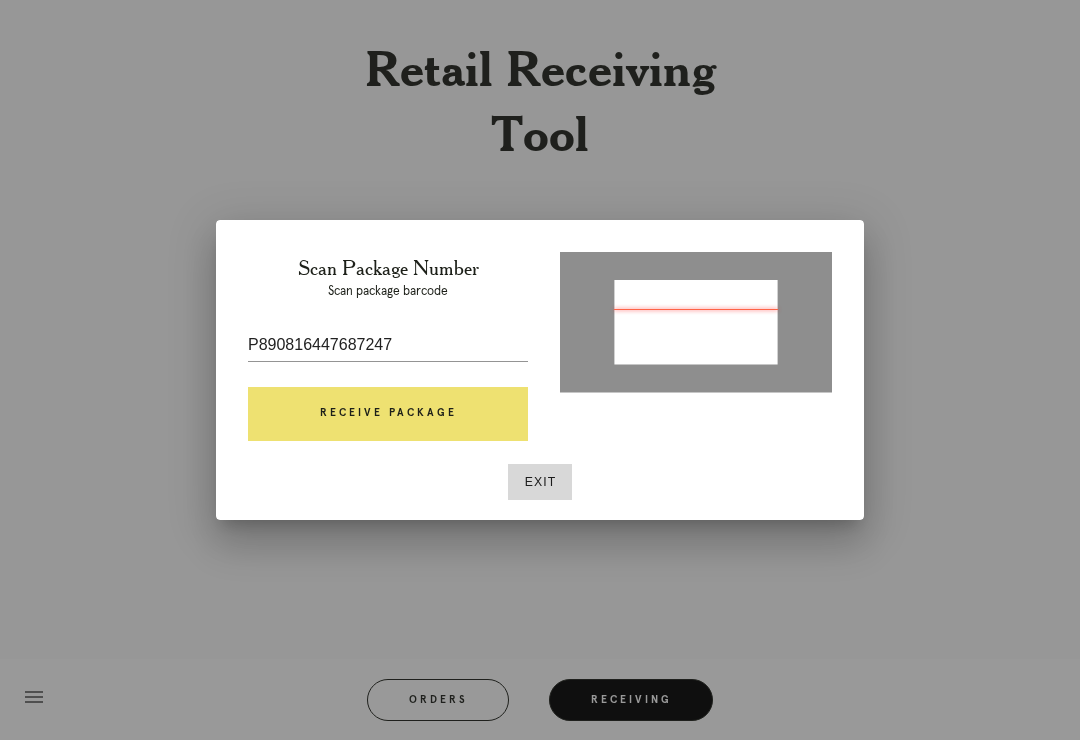 click on "Receive Package" at bounding box center [388, 414] 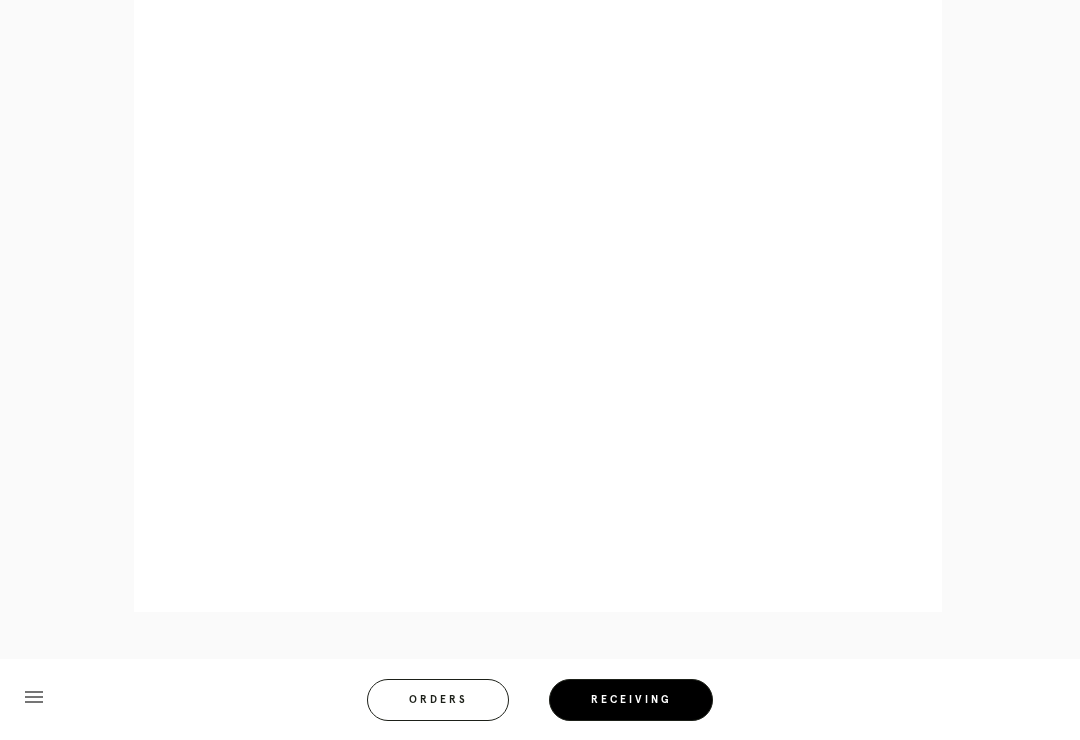 scroll, scrollTop: 928, scrollLeft: 0, axis: vertical 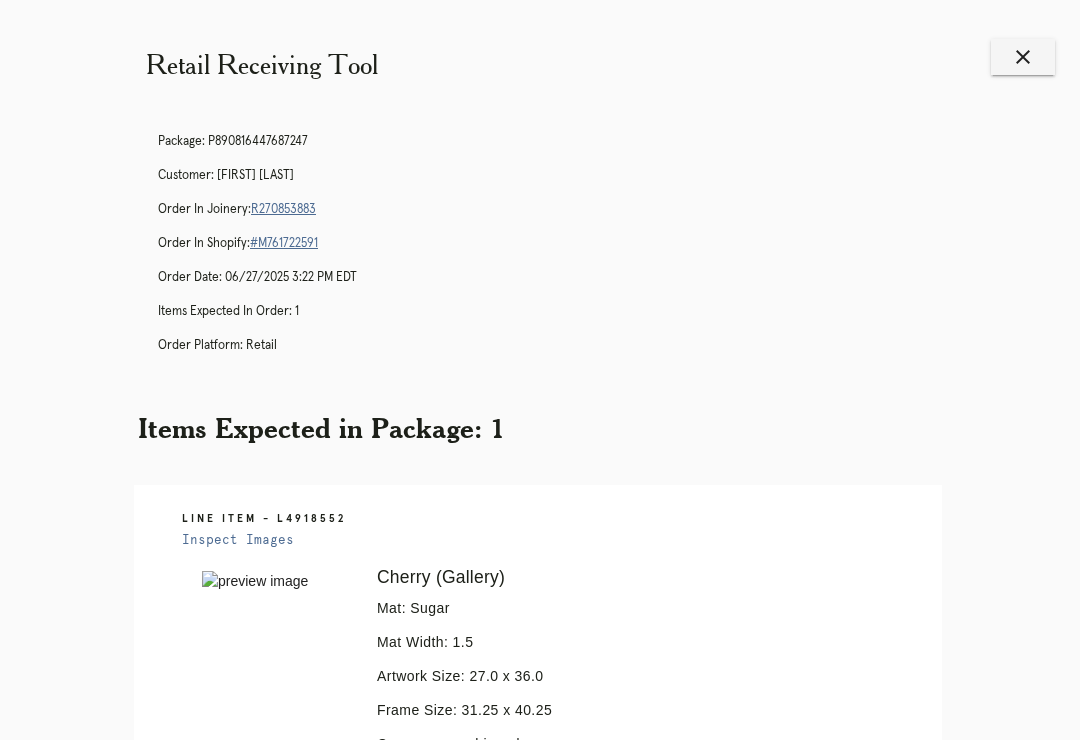 click on "menu
Orders
Receiving
Logged in as:   angela.dizon@[REDACTED]   [NEIGHBORHOOD]
Logout" at bounding box center [540, 1164] 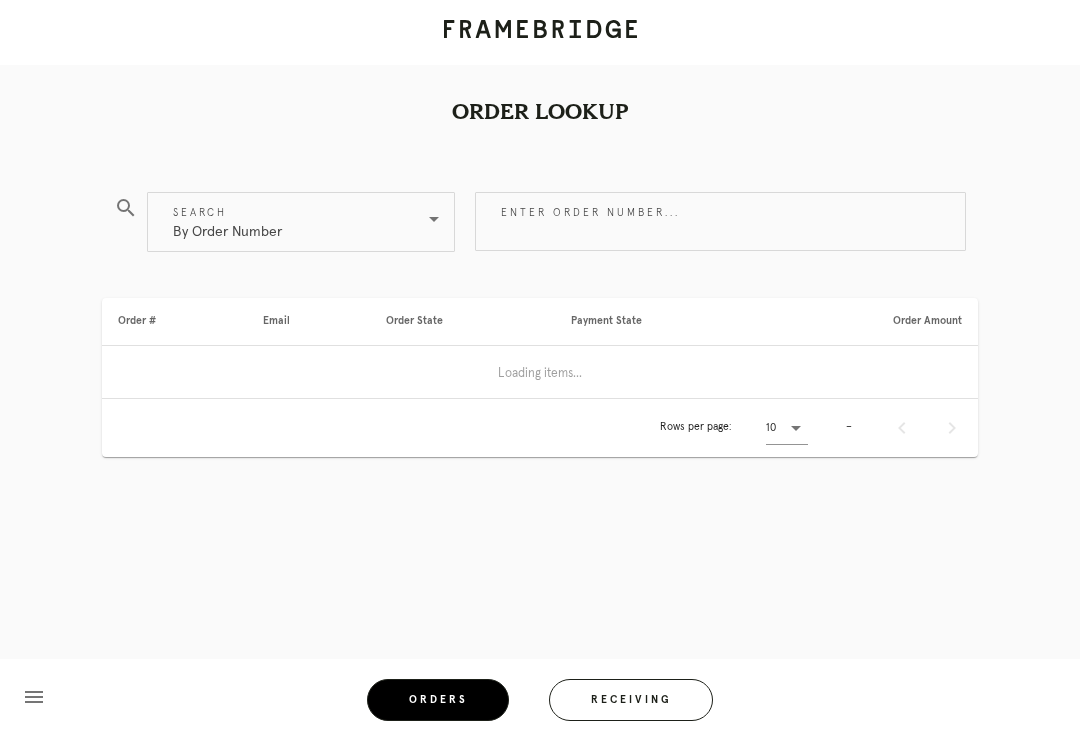 click on "Orders" at bounding box center [438, 700] 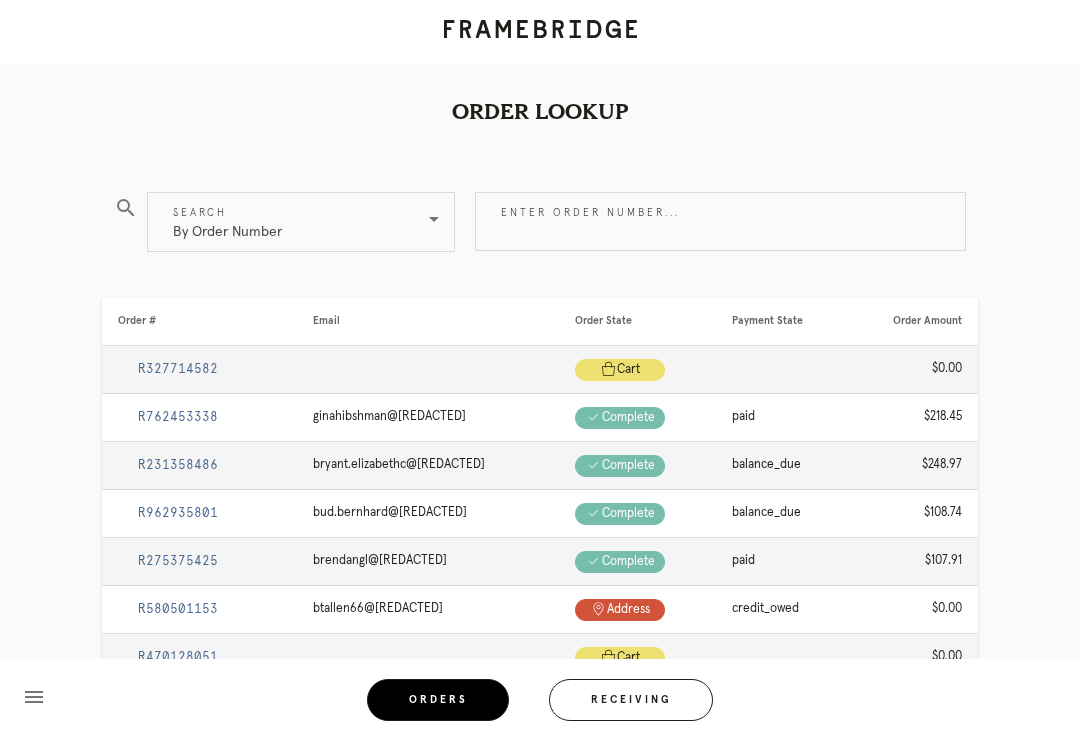 click on "Enter order number..." at bounding box center (720, 221) 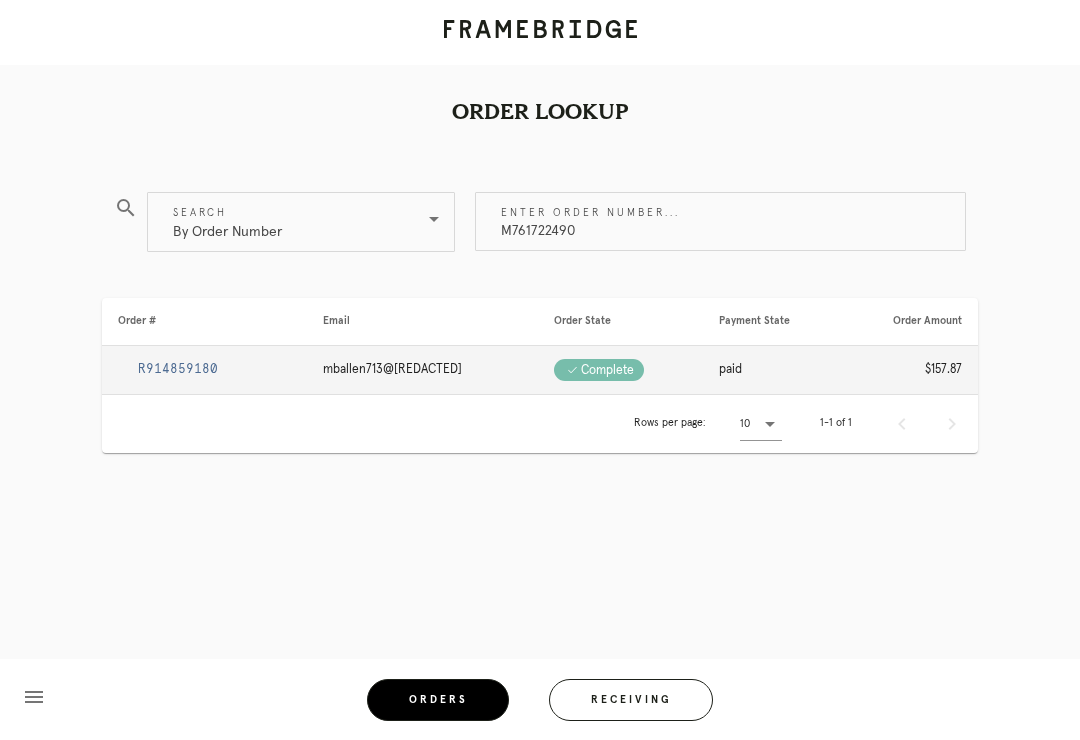 type on "M761722490" 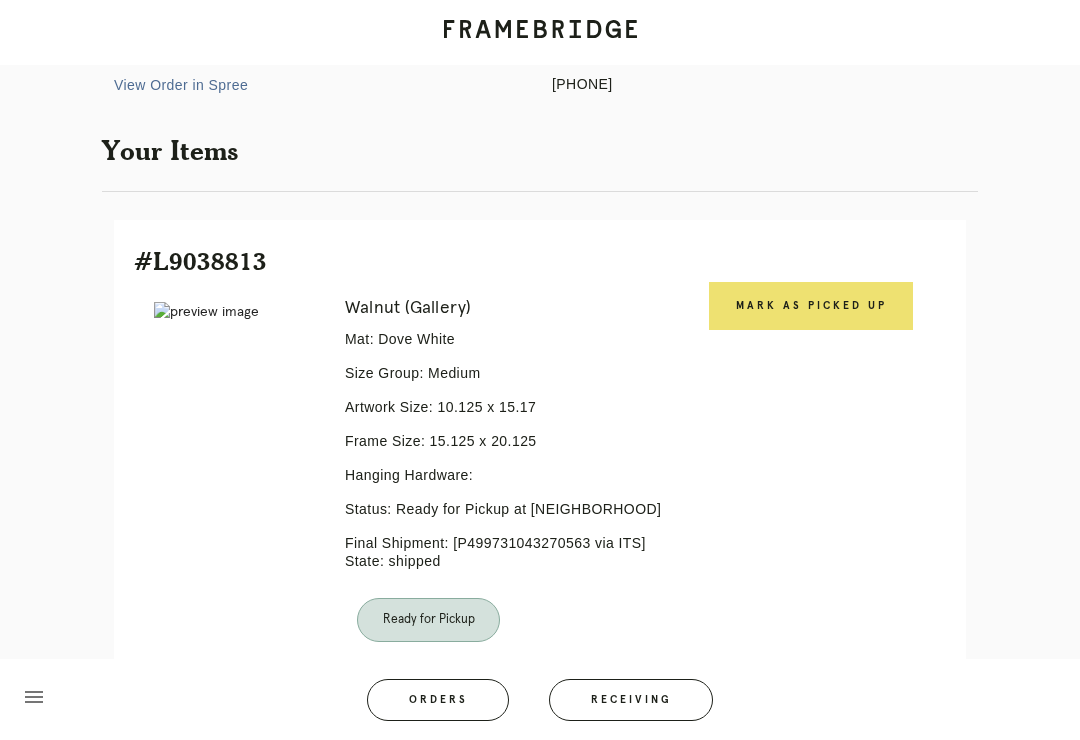 scroll, scrollTop: 446, scrollLeft: 0, axis: vertical 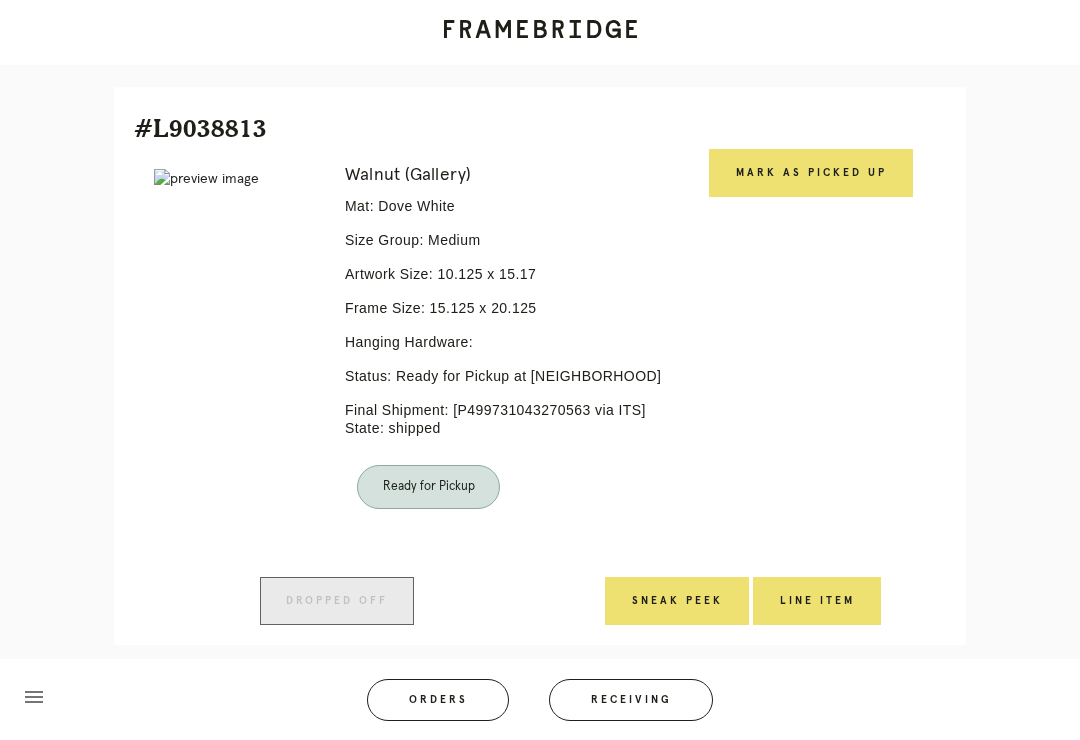click on "Mark as Picked Up" at bounding box center [811, 173] 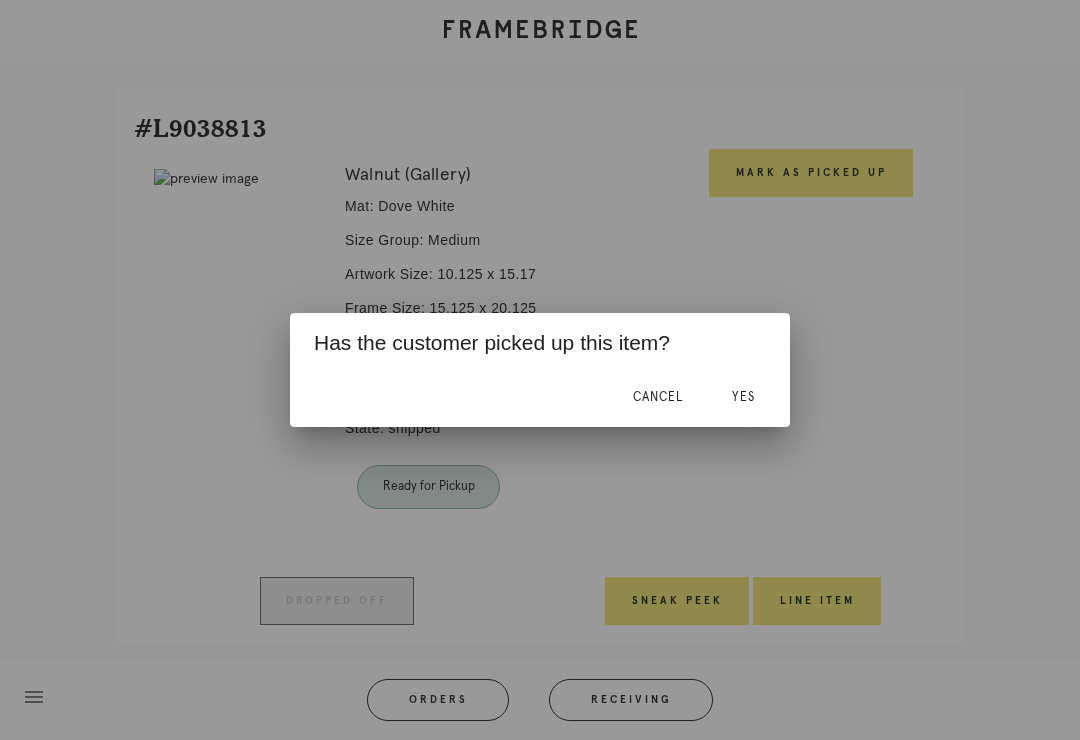 click on "Yes" at bounding box center (658, 397) 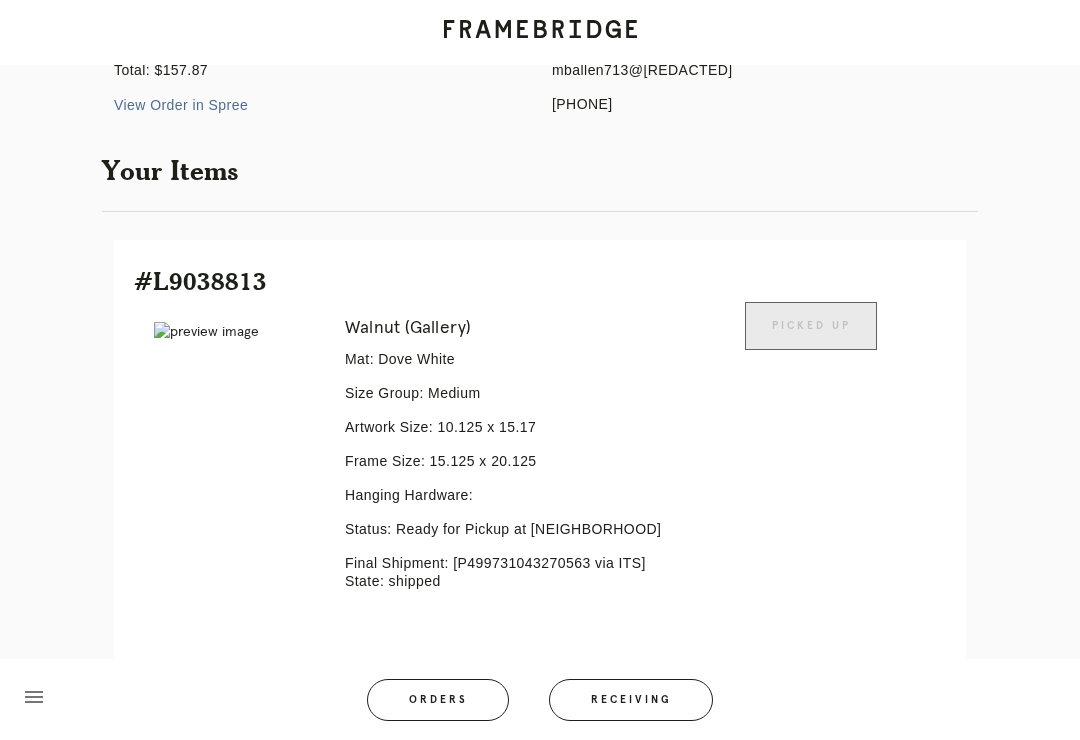 scroll, scrollTop: 428, scrollLeft: 0, axis: vertical 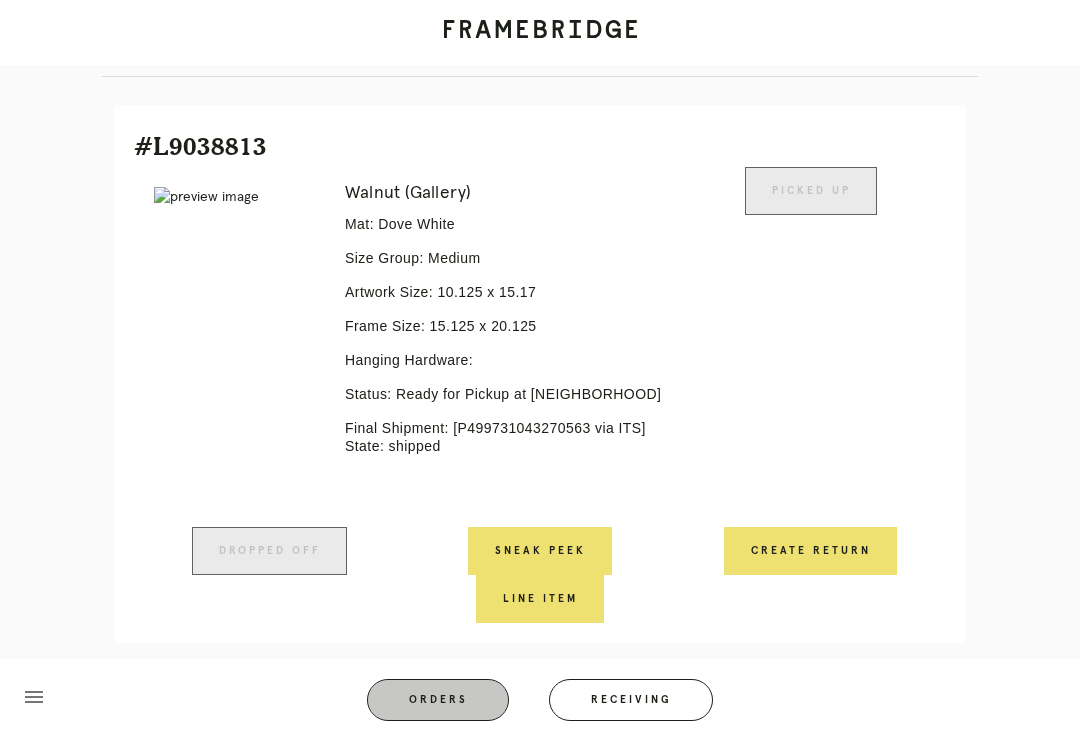 click on "Orders" at bounding box center [438, 700] 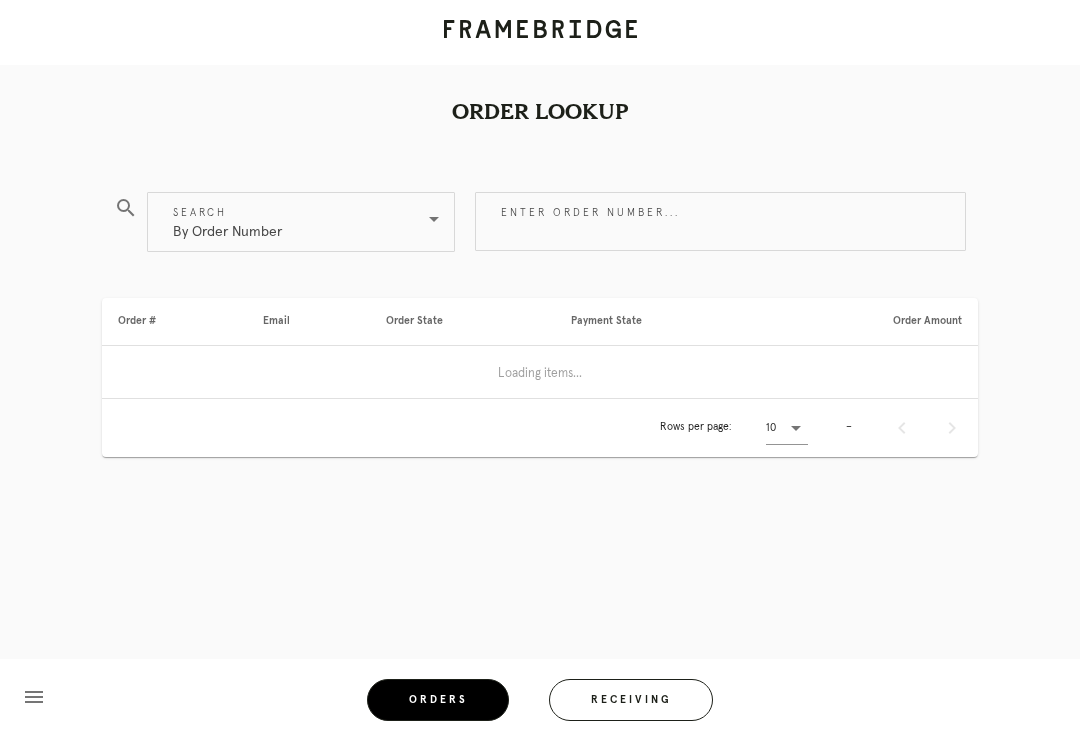 scroll, scrollTop: 0, scrollLeft: 0, axis: both 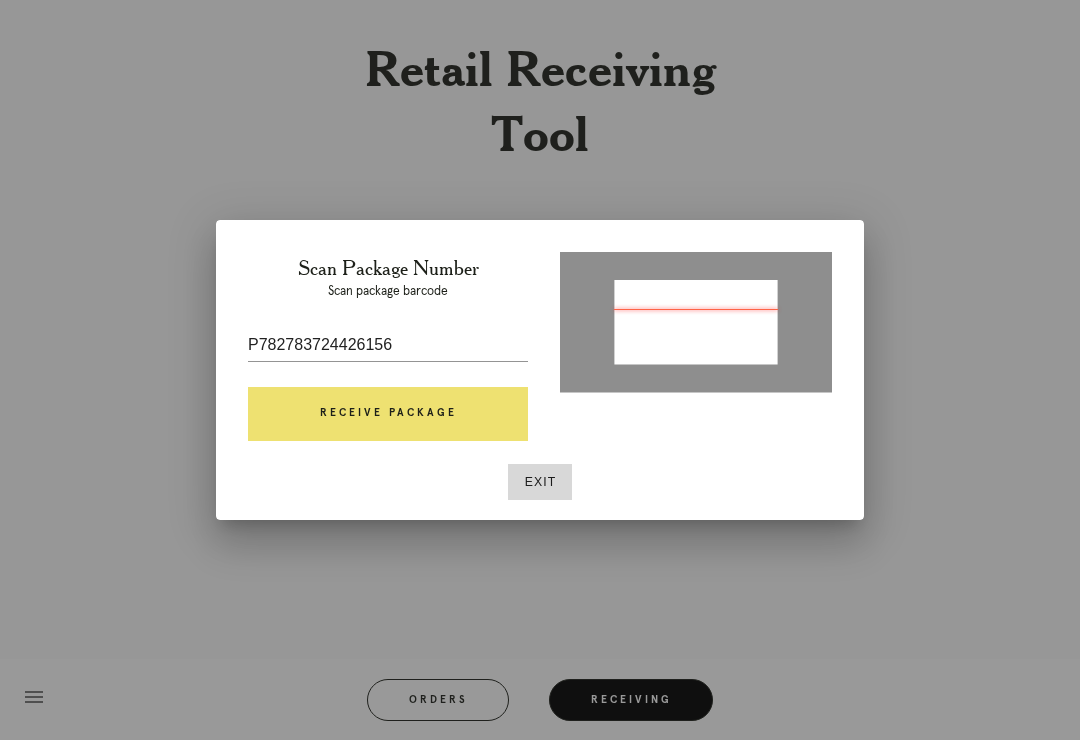 click on "Receive Package" at bounding box center (388, 414) 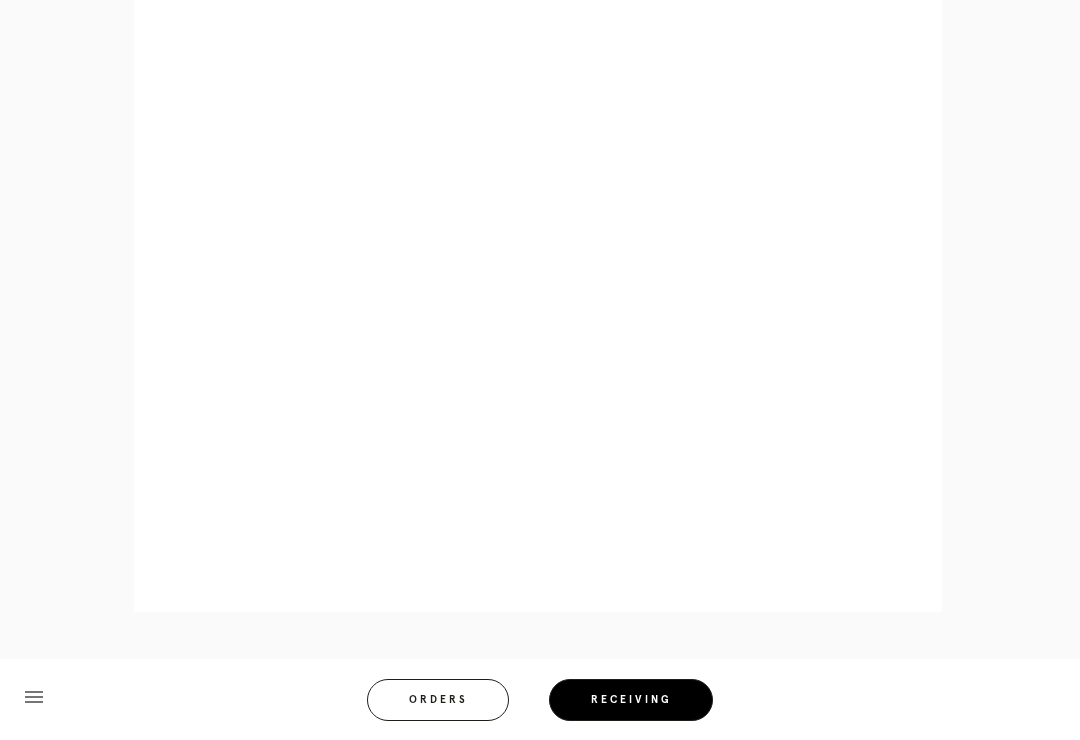 scroll, scrollTop: 858, scrollLeft: 0, axis: vertical 